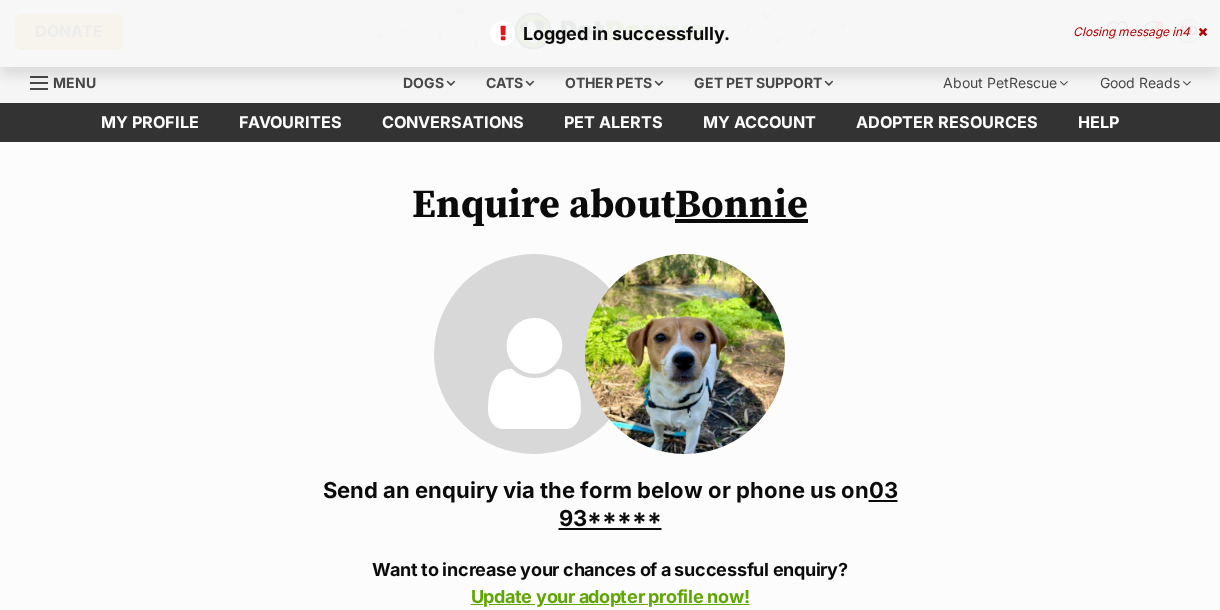 scroll, scrollTop: 0, scrollLeft: 0, axis: both 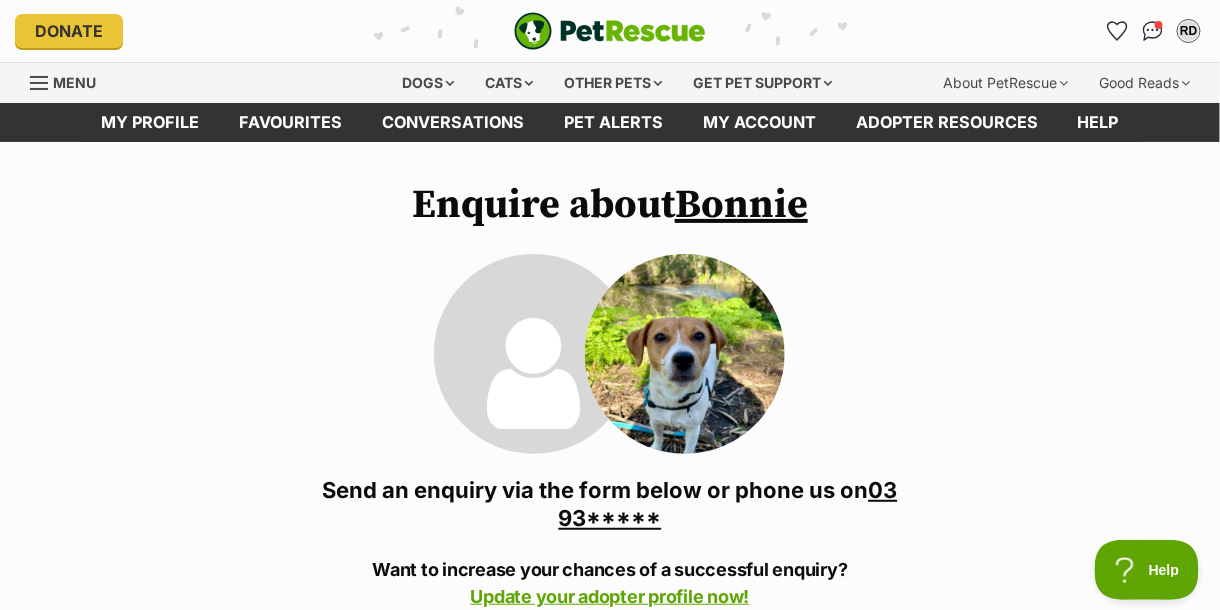 click on "03 93*****" at bounding box center (728, 504) 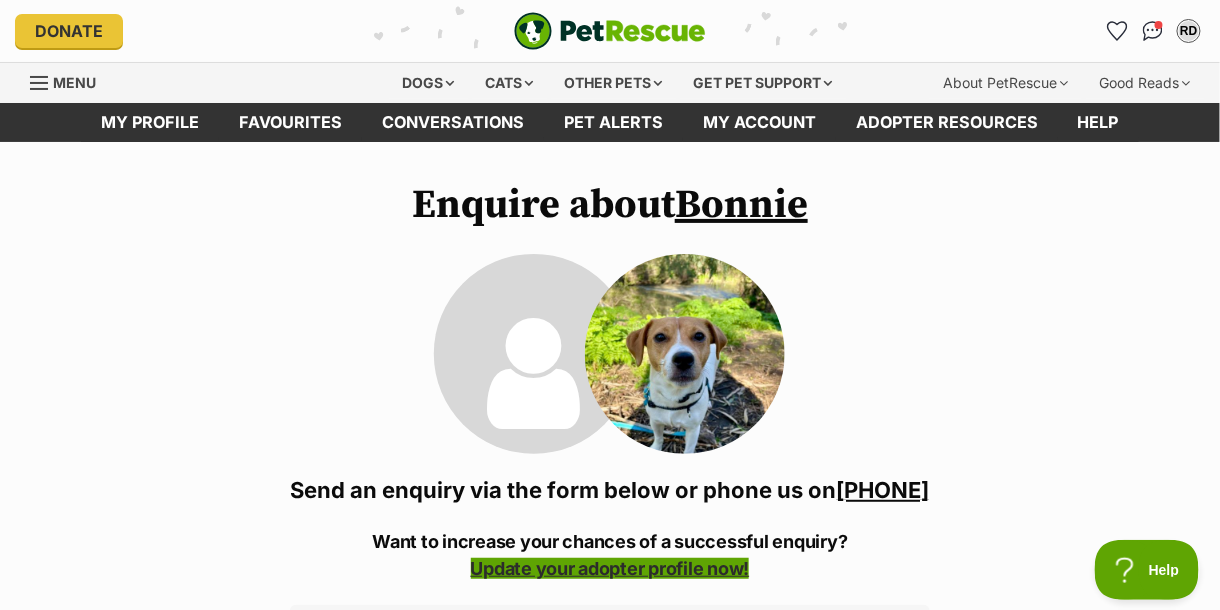 scroll, scrollTop: 0, scrollLeft: 0, axis: both 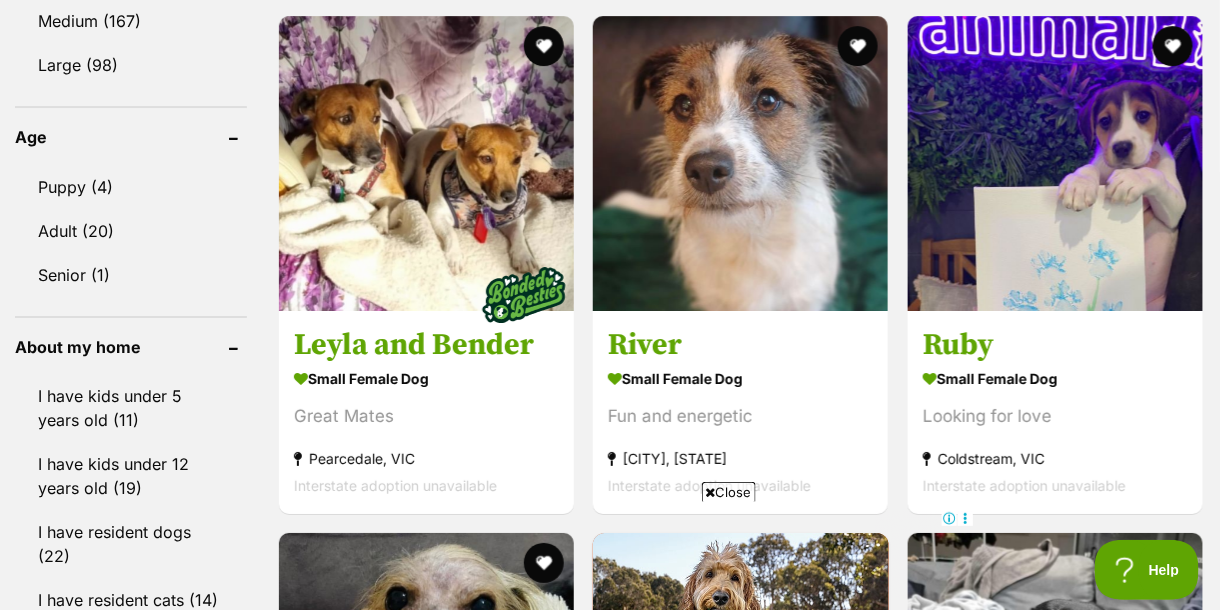 drag, startPoint x: 1229, startPoint y: 37, endPoint x: 1225, endPoint y: 234, distance: 197.0406 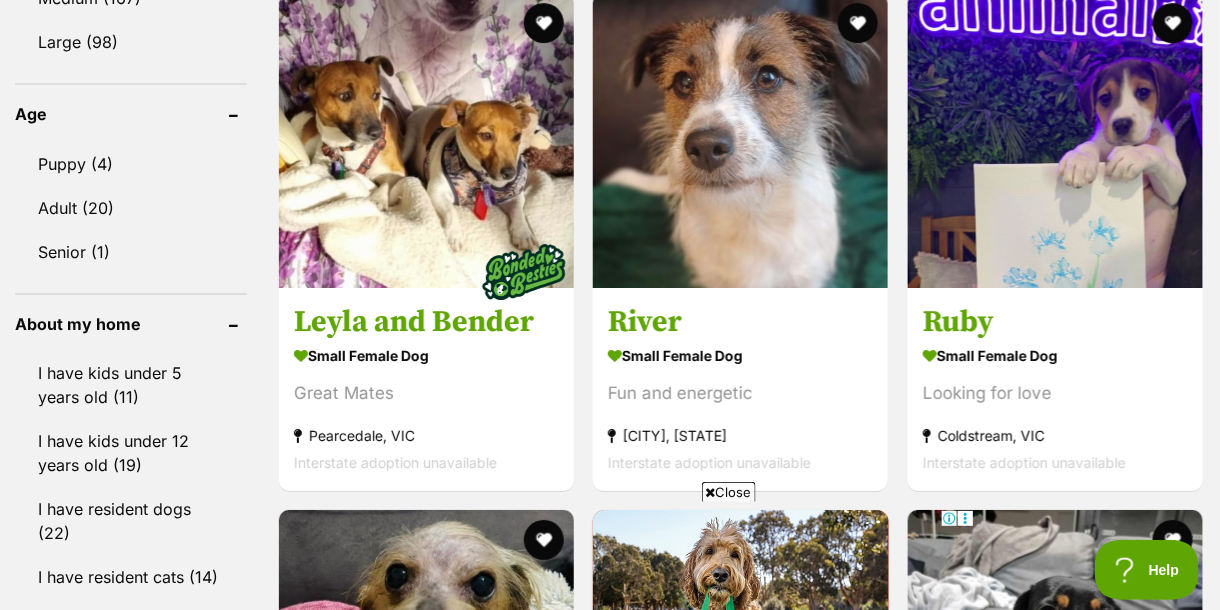 scroll, scrollTop: 1933, scrollLeft: 0, axis: vertical 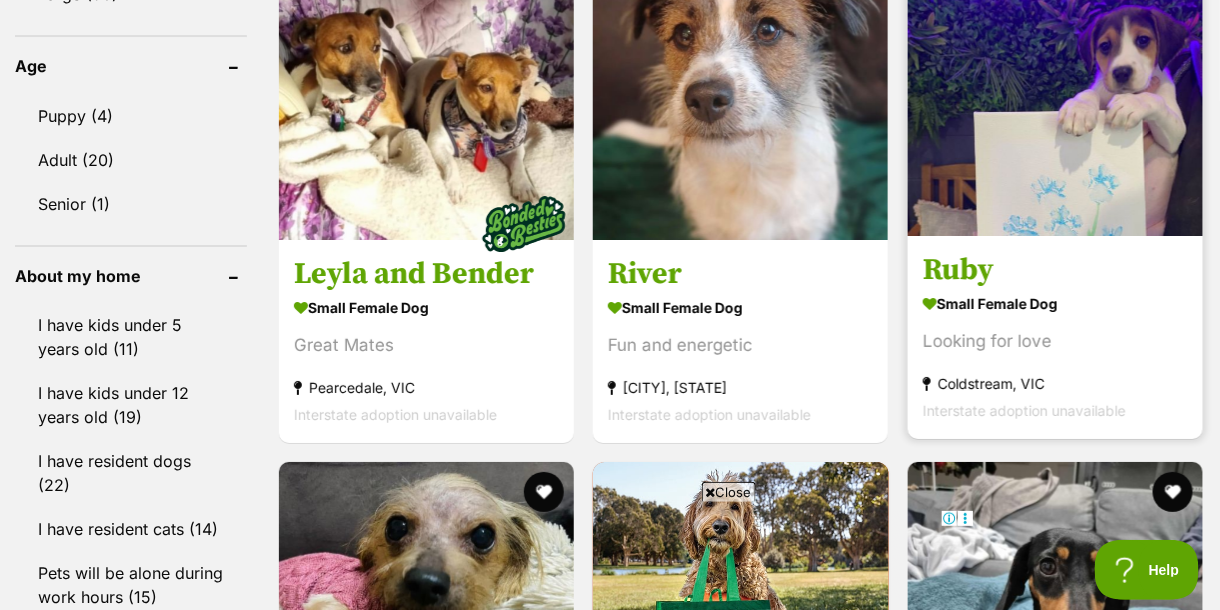 click at bounding box center [1055, 88] 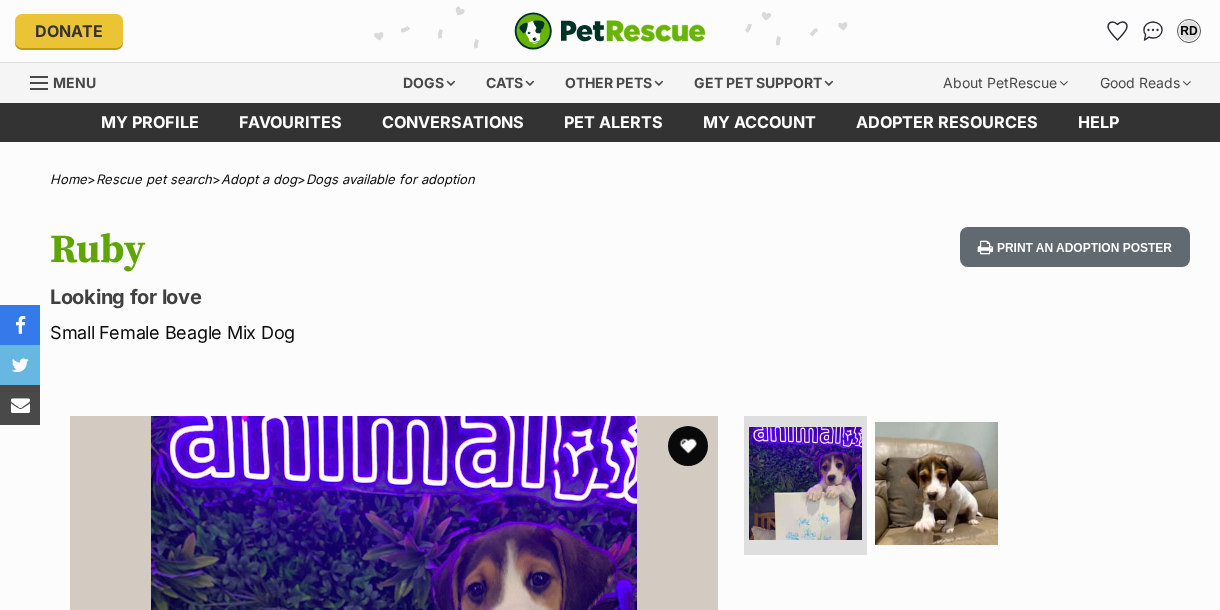 scroll, scrollTop: 0, scrollLeft: 0, axis: both 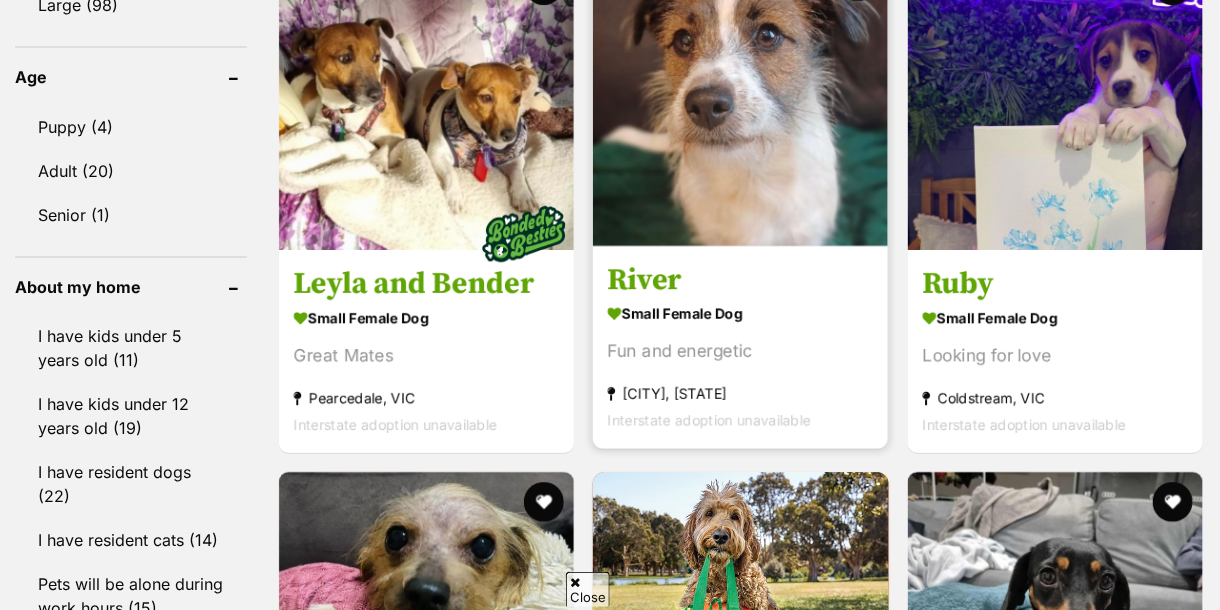click at bounding box center (740, 98) 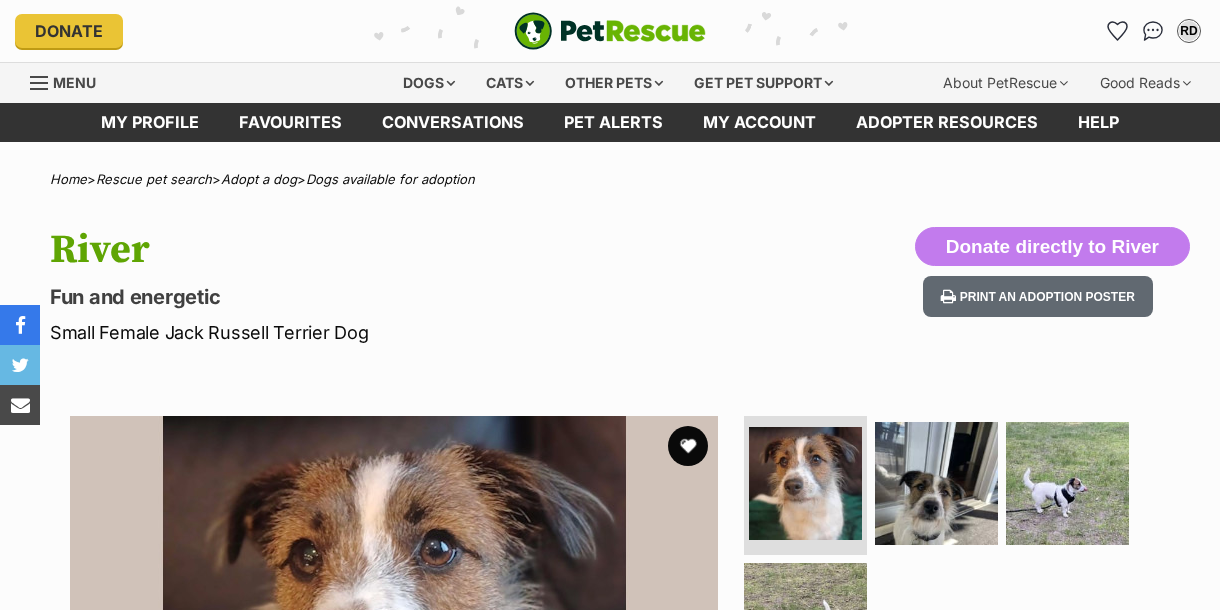 scroll, scrollTop: 0, scrollLeft: 0, axis: both 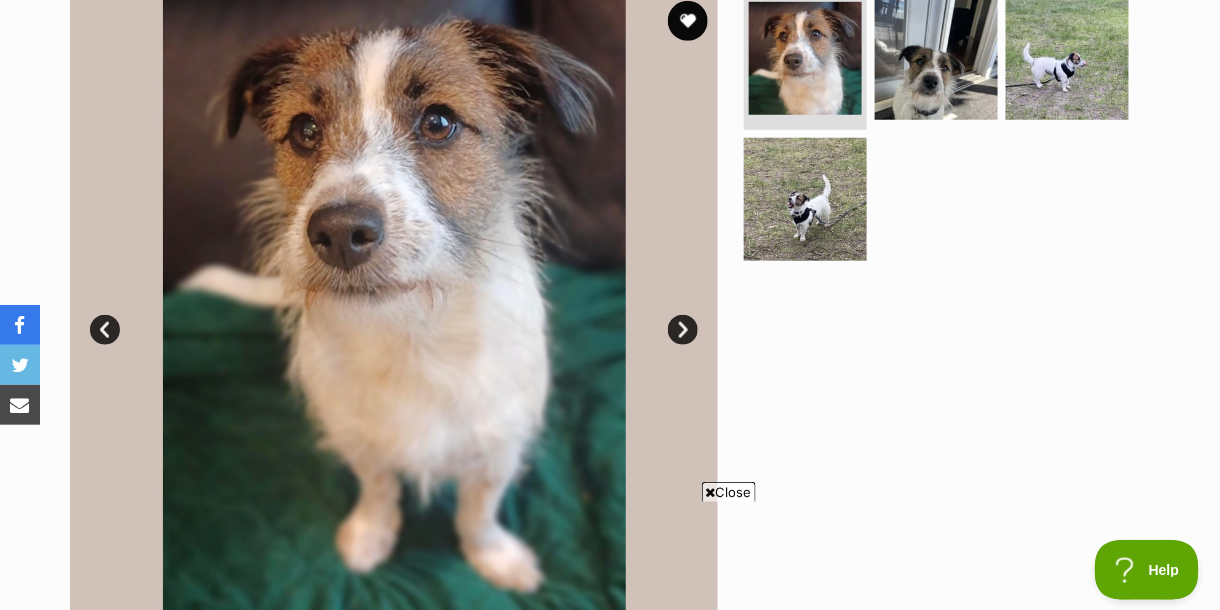 click on "Next" at bounding box center [683, 330] 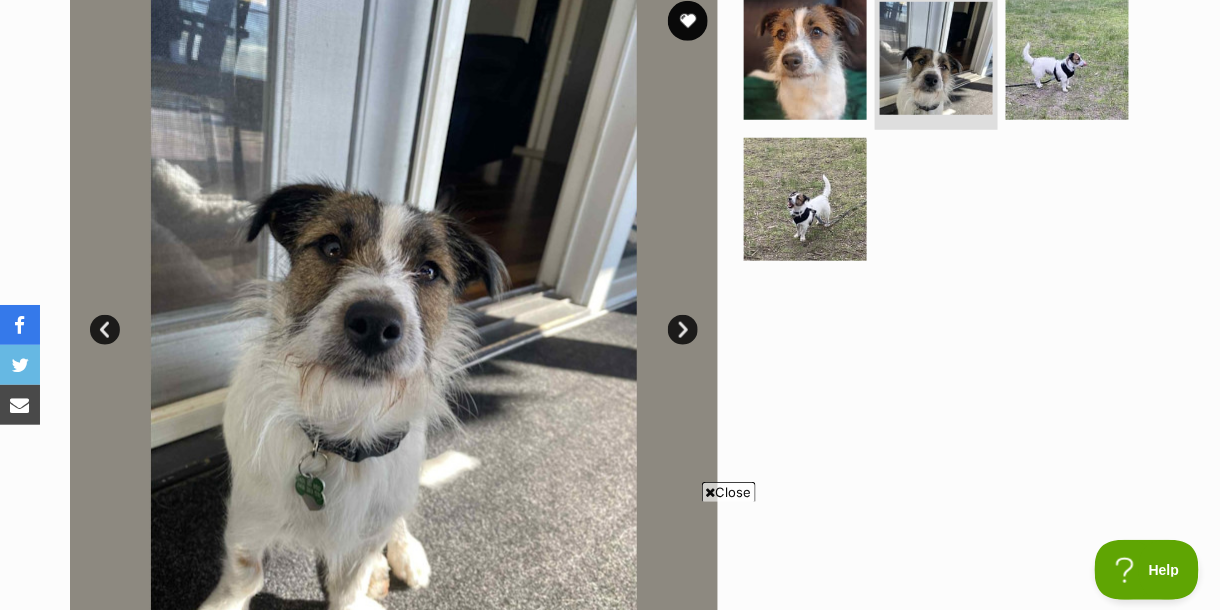 click on "Next" at bounding box center (683, 330) 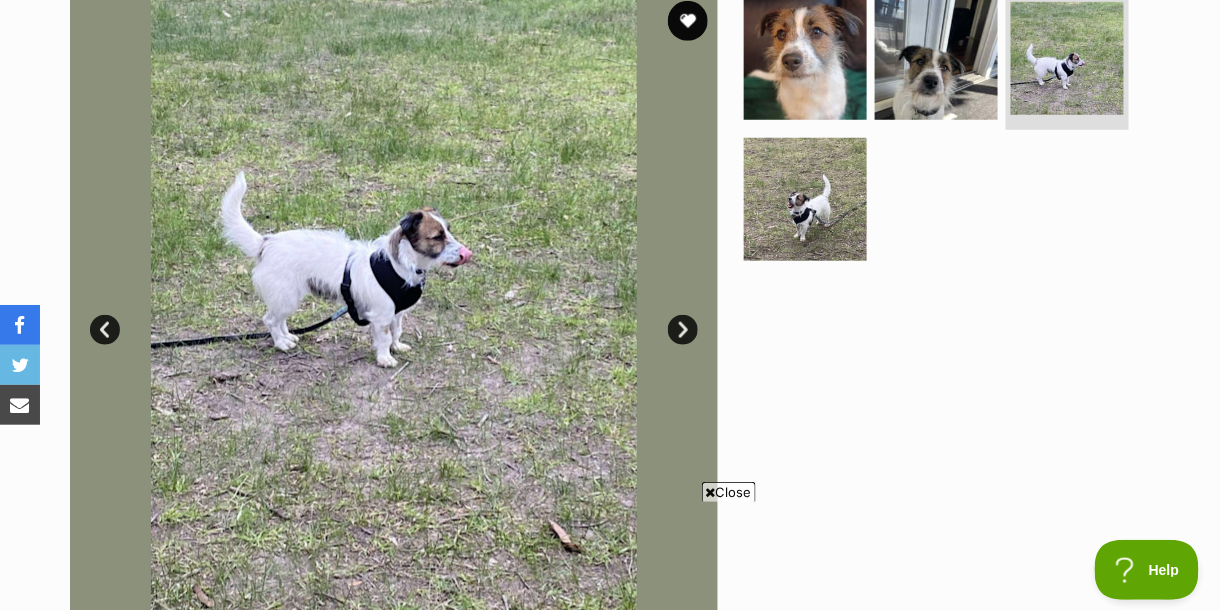 click on "Next" at bounding box center (683, 330) 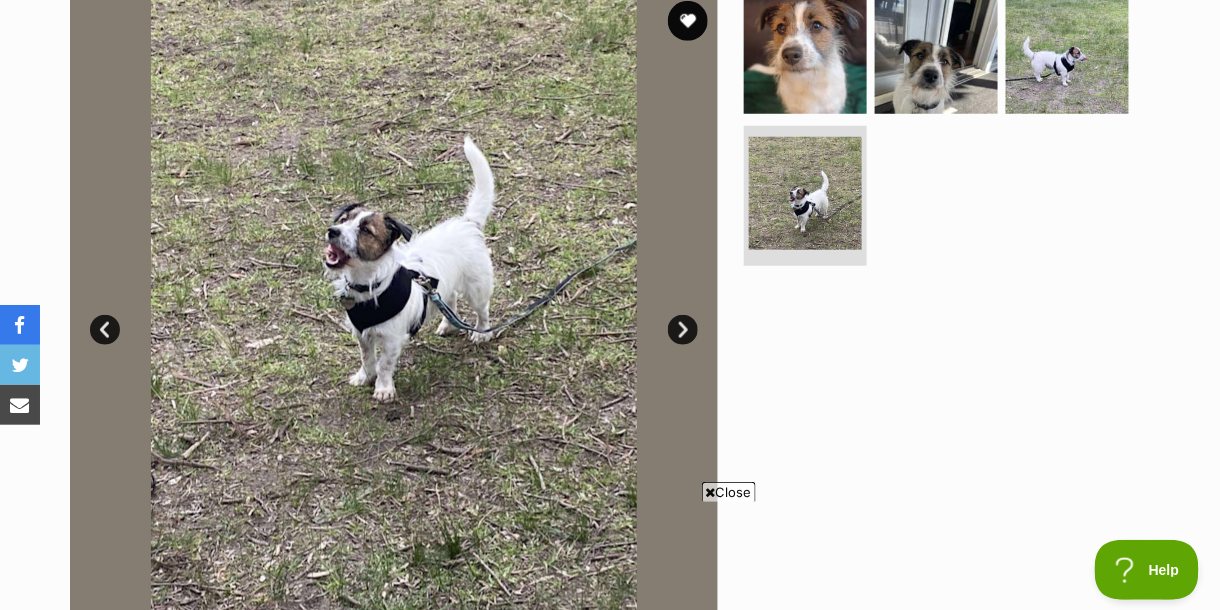 click on "Next" at bounding box center (683, 330) 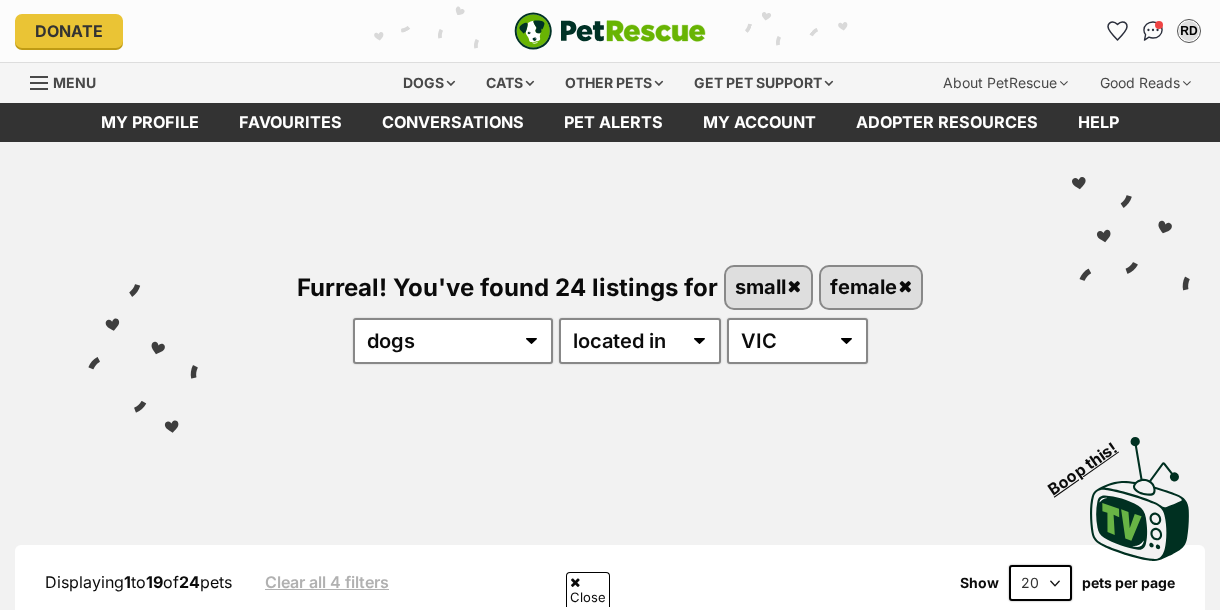 scroll, scrollTop: 1922, scrollLeft: 0, axis: vertical 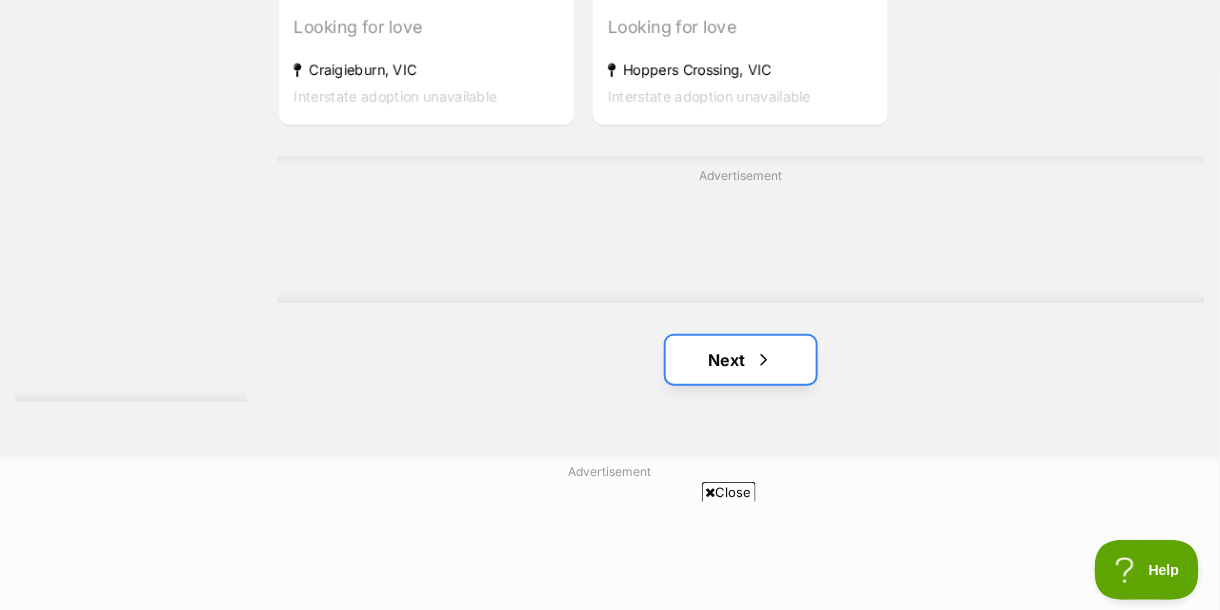 click at bounding box center (764, 360) 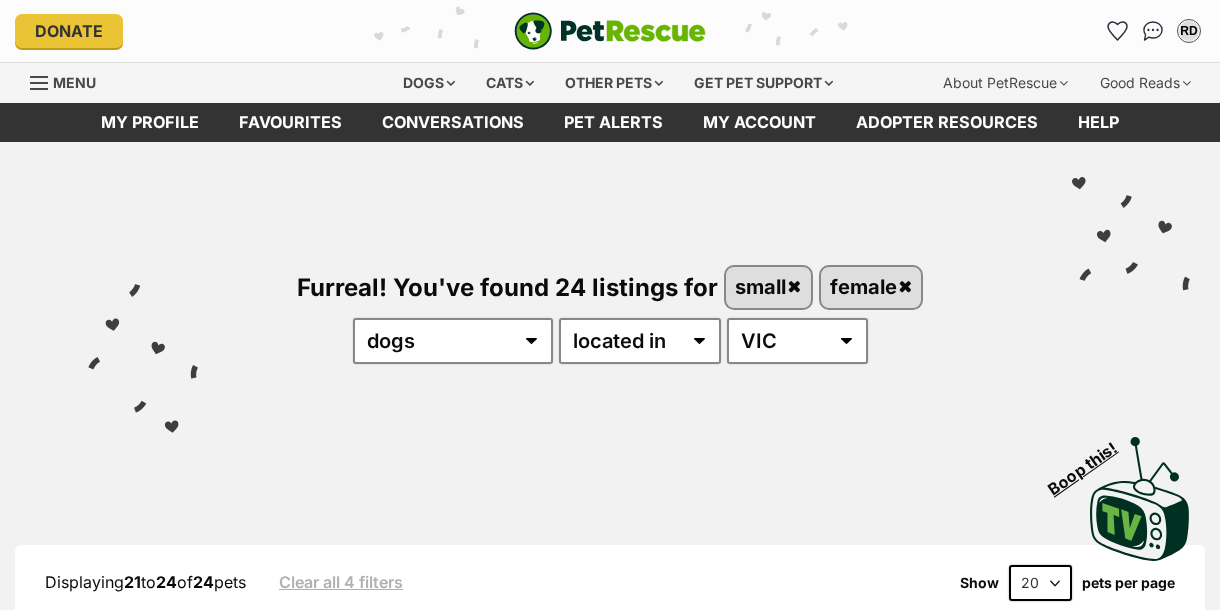 scroll, scrollTop: 0, scrollLeft: 0, axis: both 